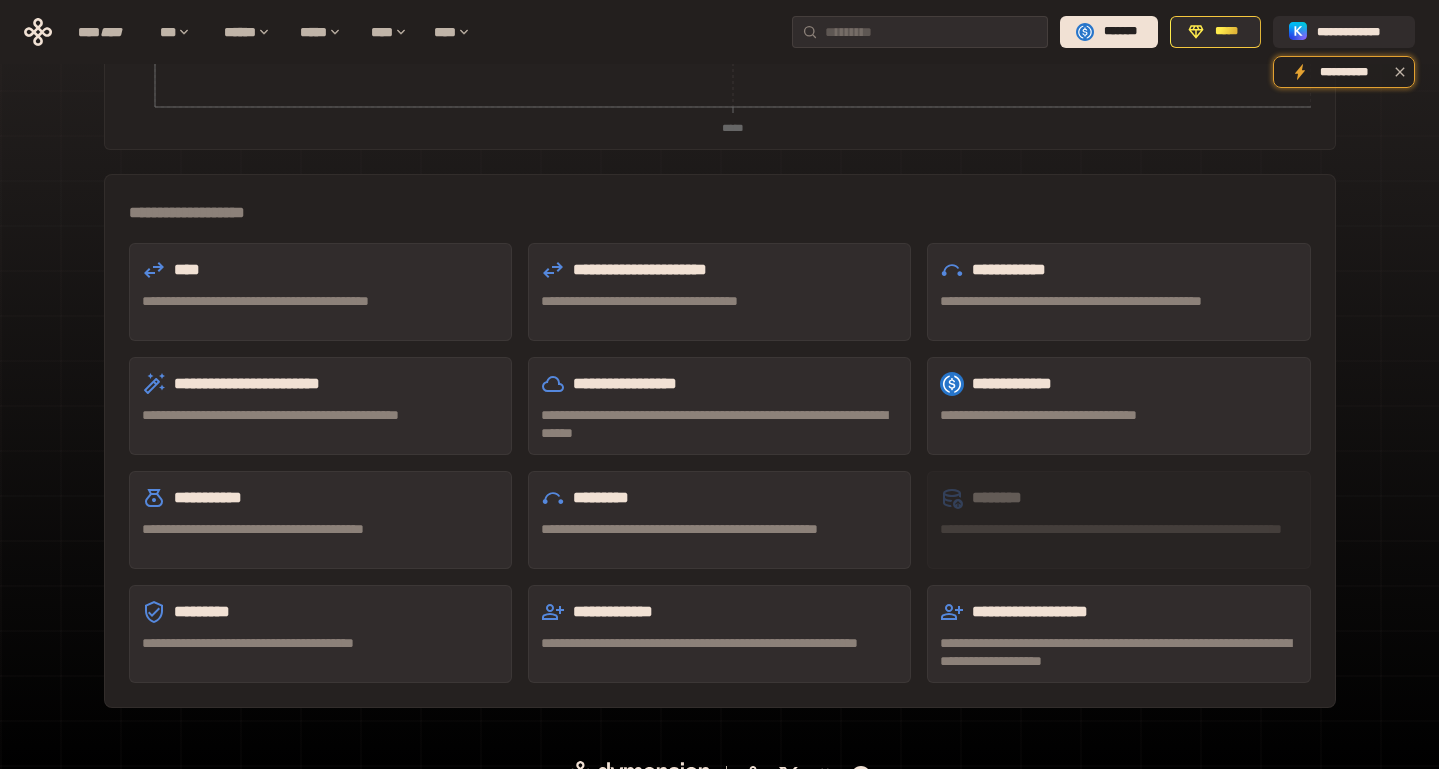 scroll, scrollTop: 439, scrollLeft: 0, axis: vertical 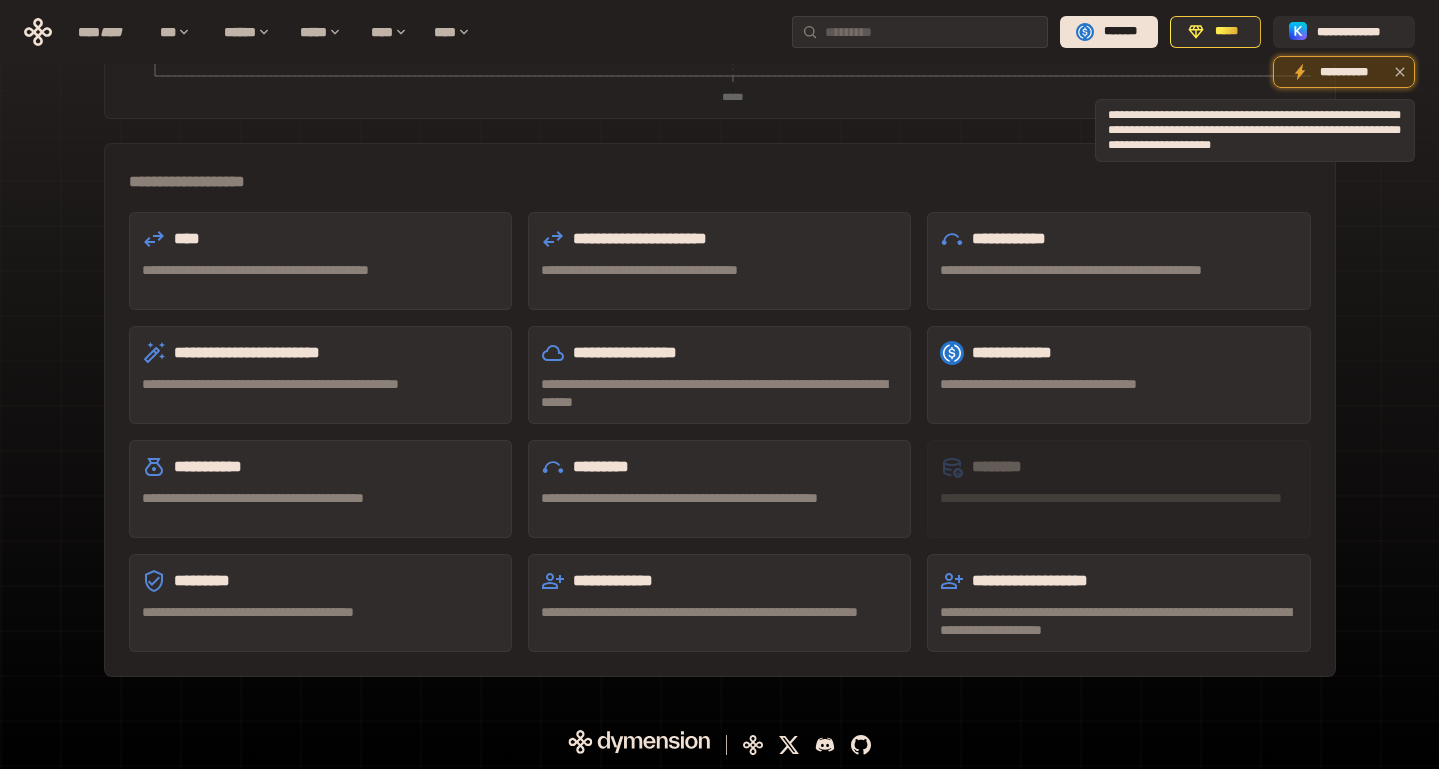 click on "**********" at bounding box center [1344, 73] 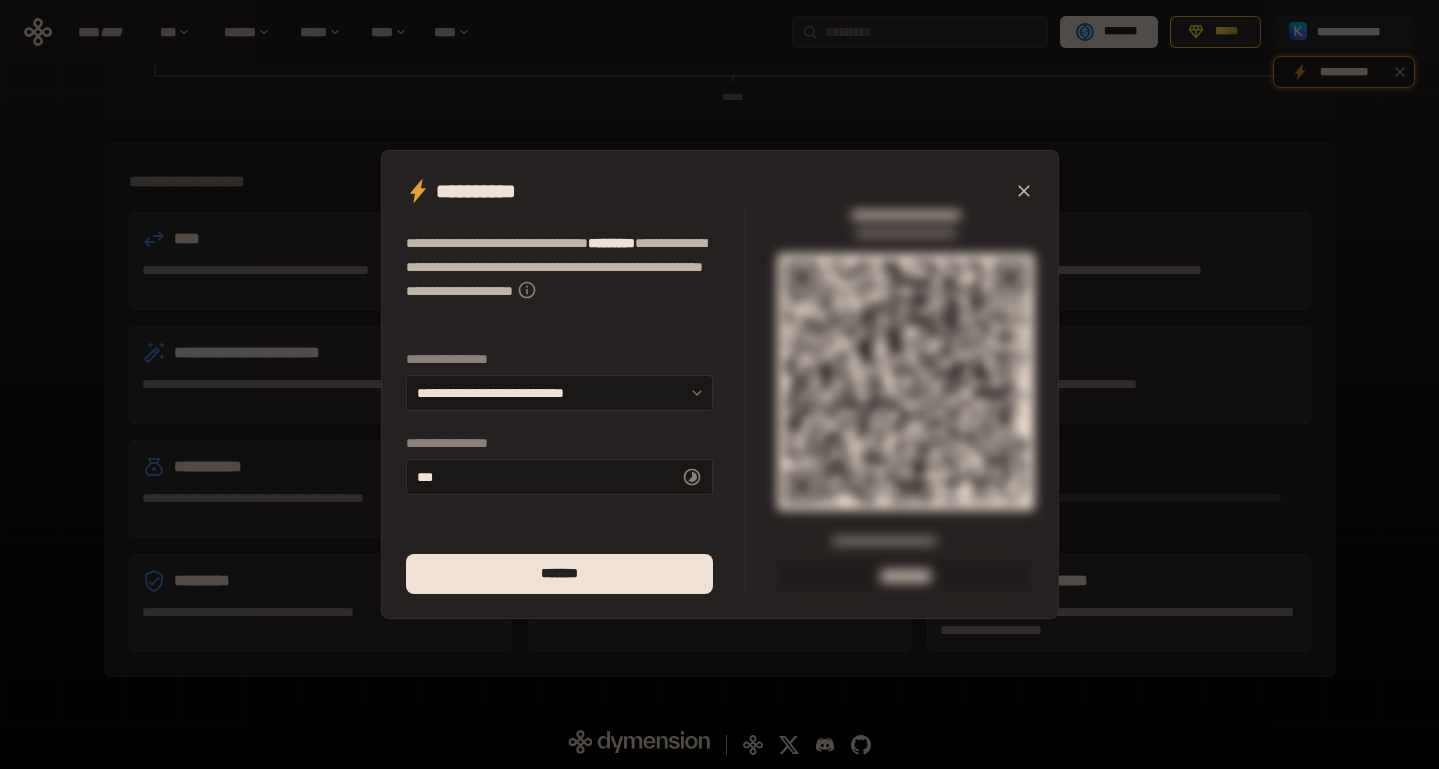 click 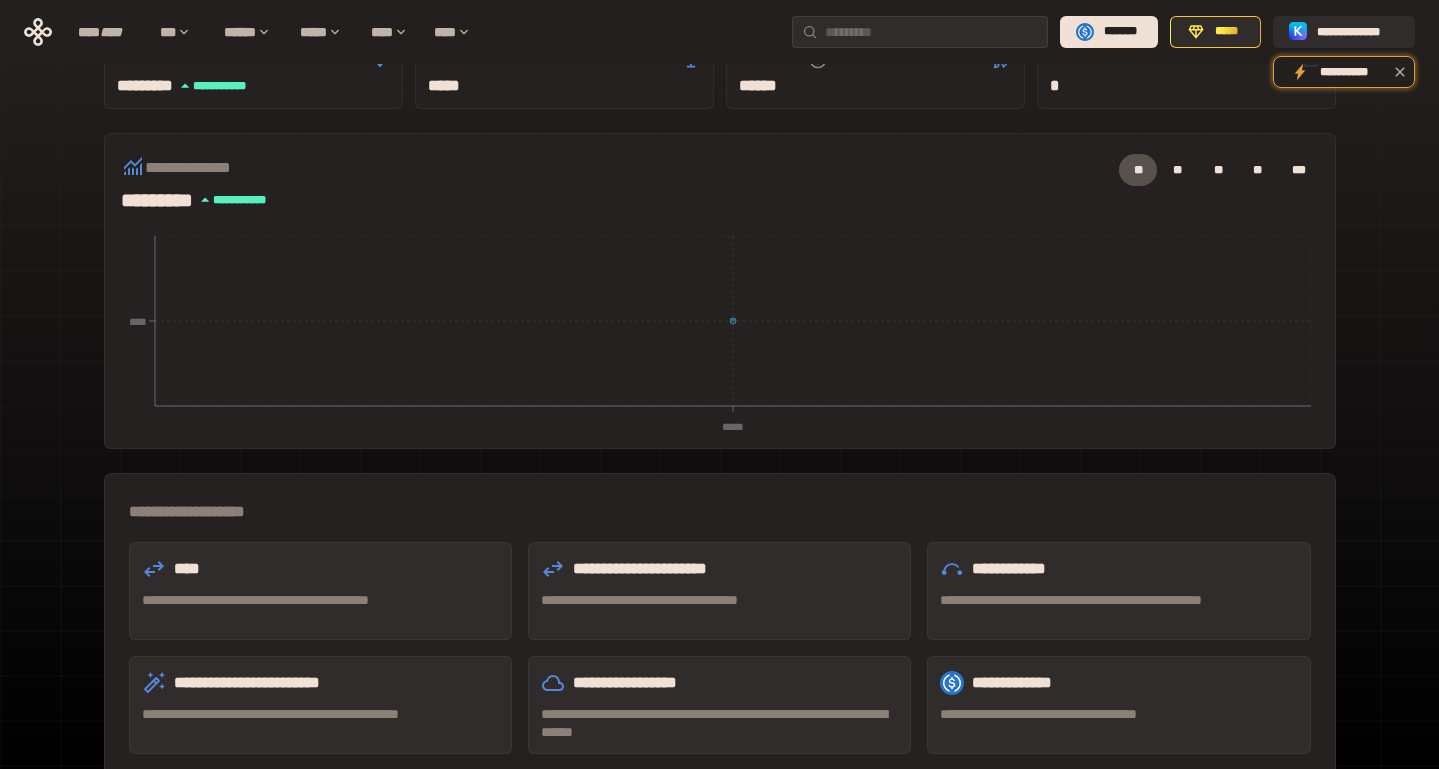scroll, scrollTop: 0, scrollLeft: 0, axis: both 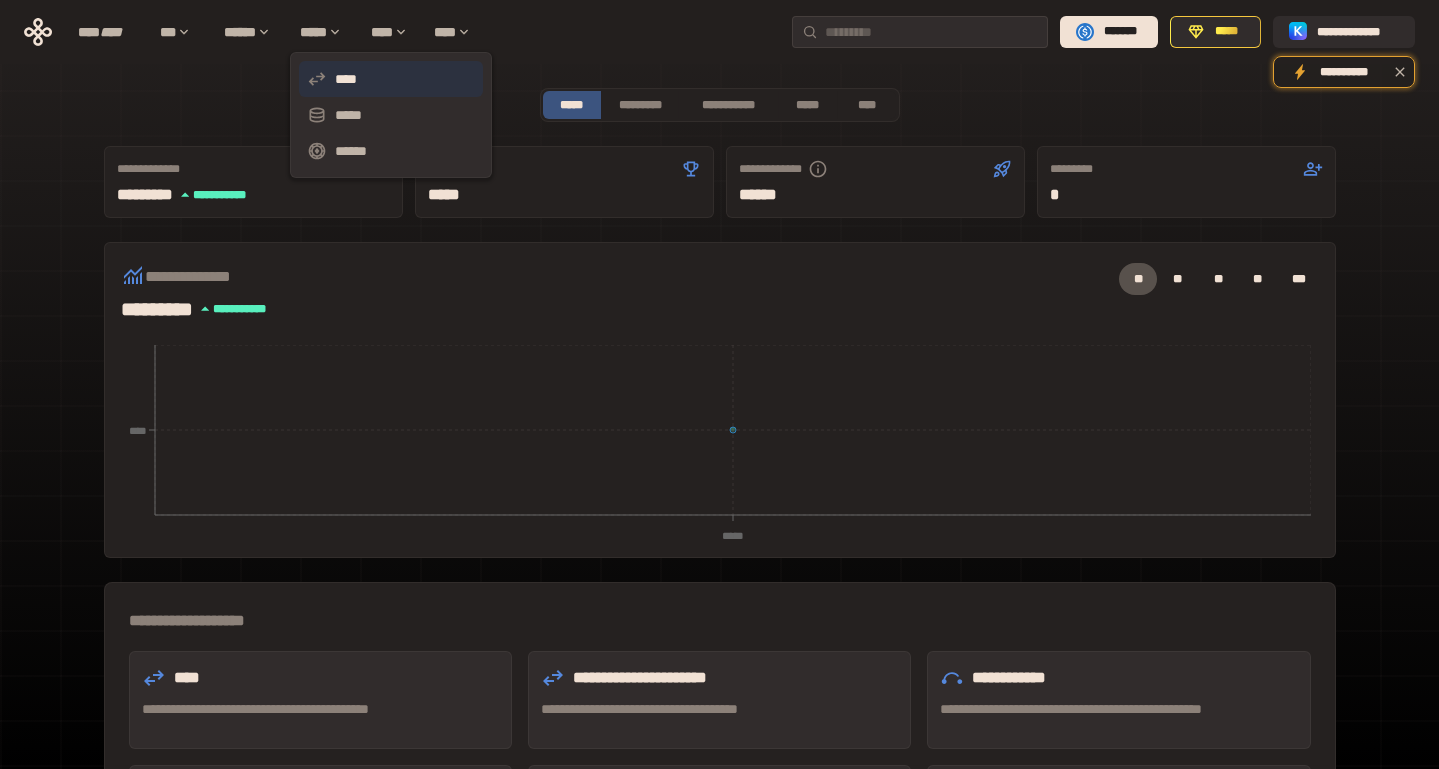 click on "****" at bounding box center [391, 79] 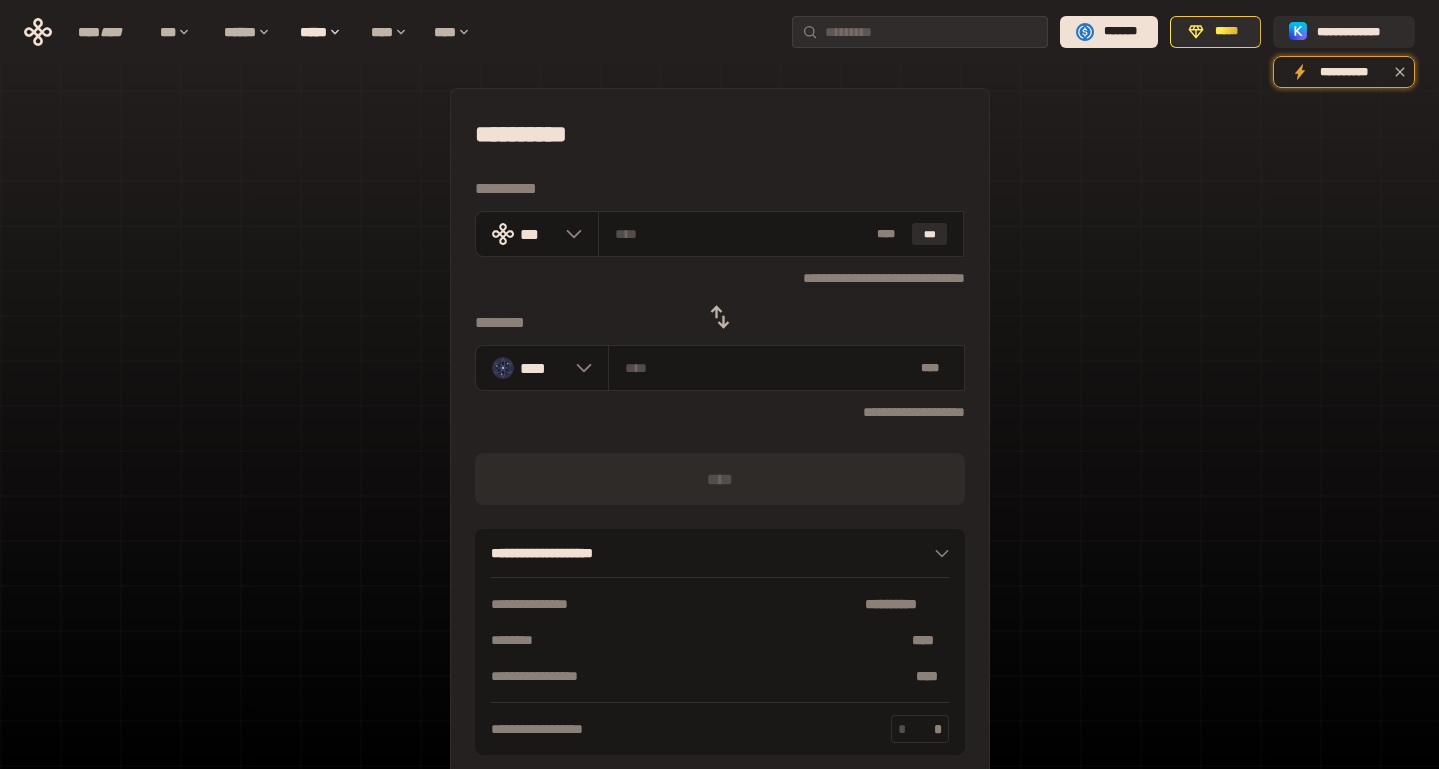 click 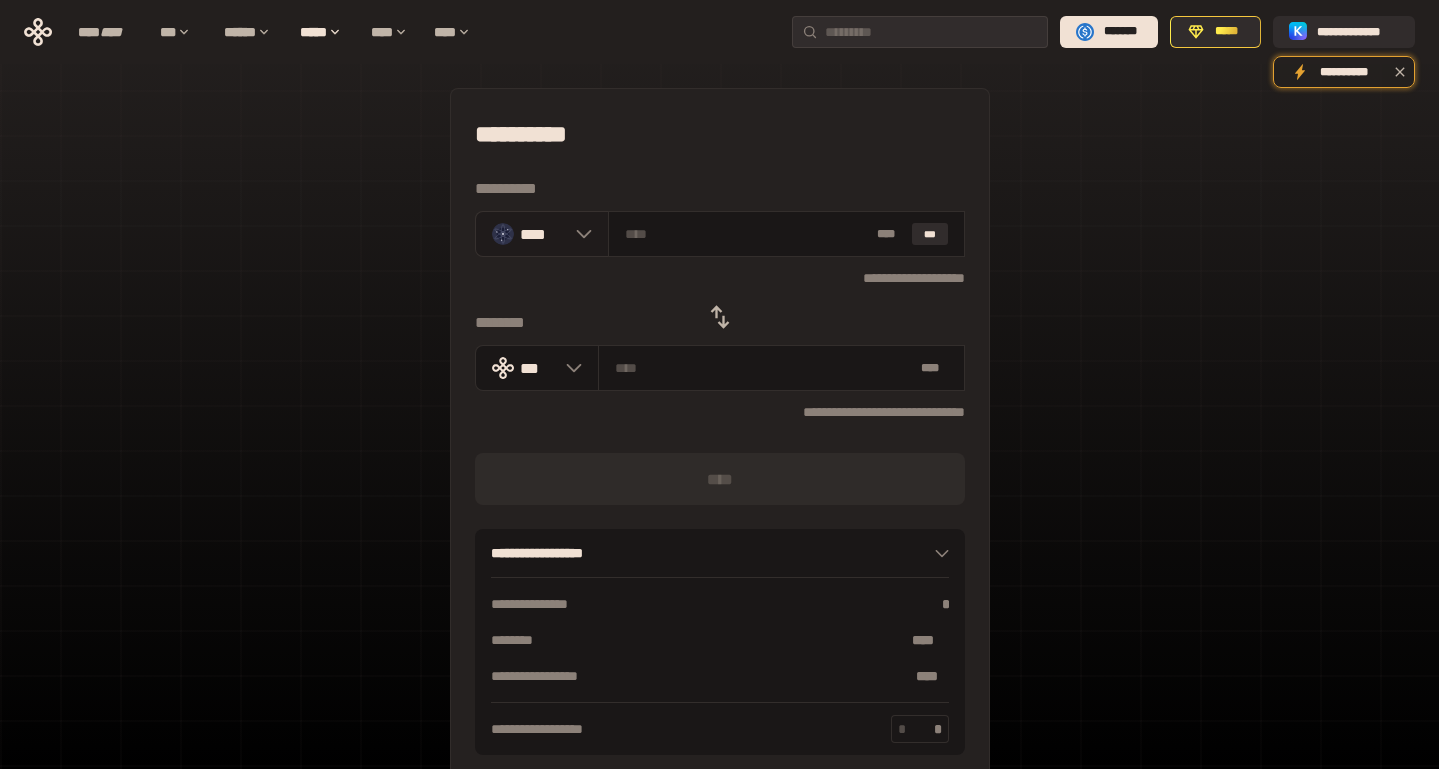 click at bounding box center (579, 234) 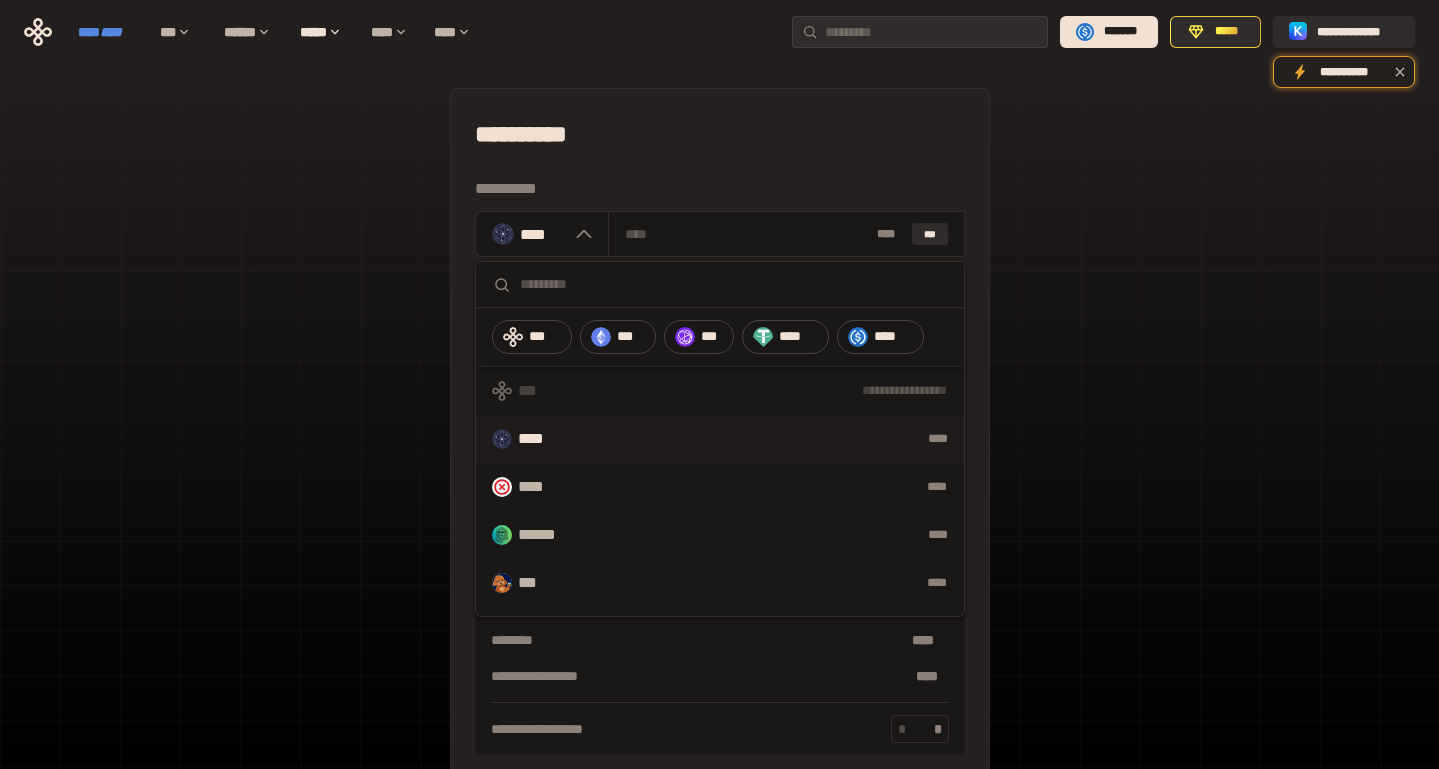 click on "****" at bounding box center (111, 32) 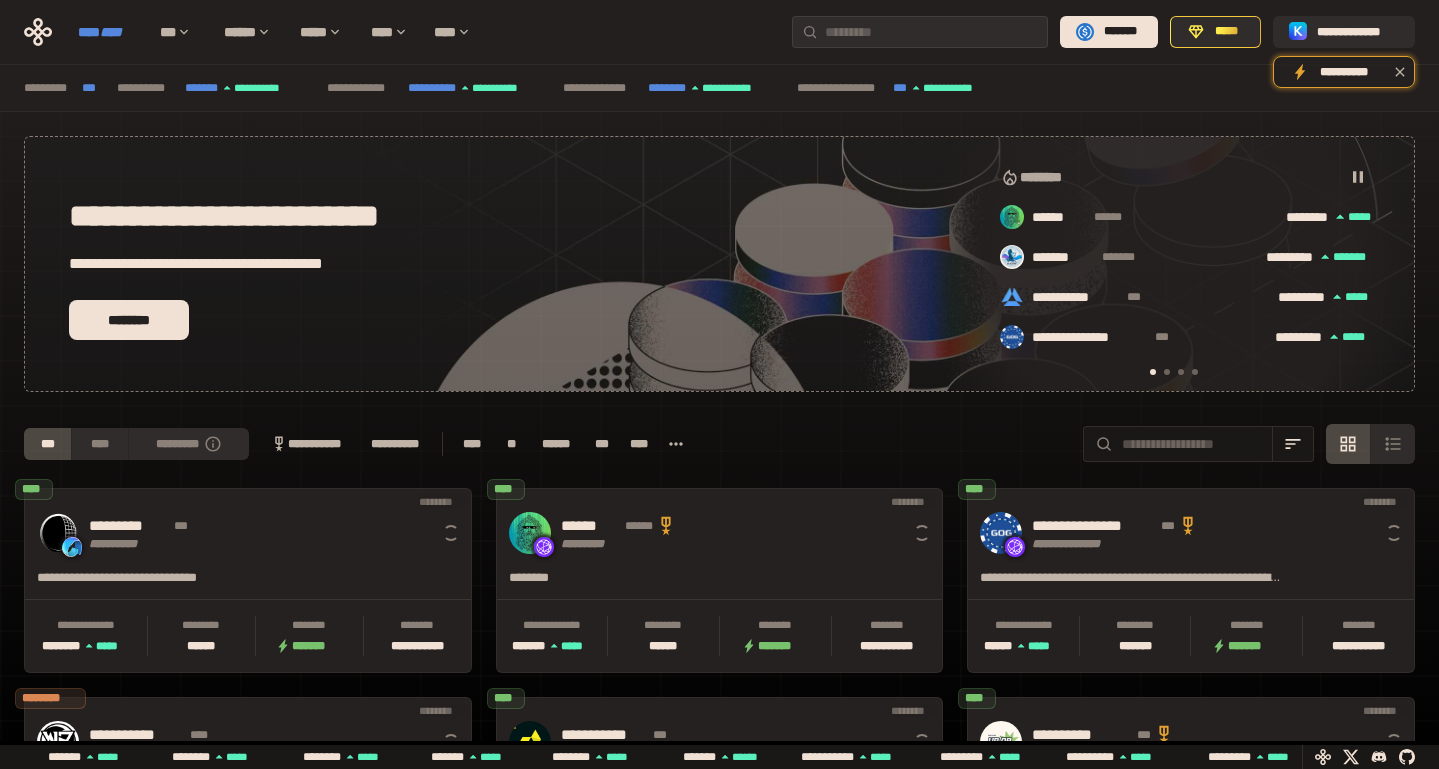 scroll, scrollTop: 0, scrollLeft: 16, axis: horizontal 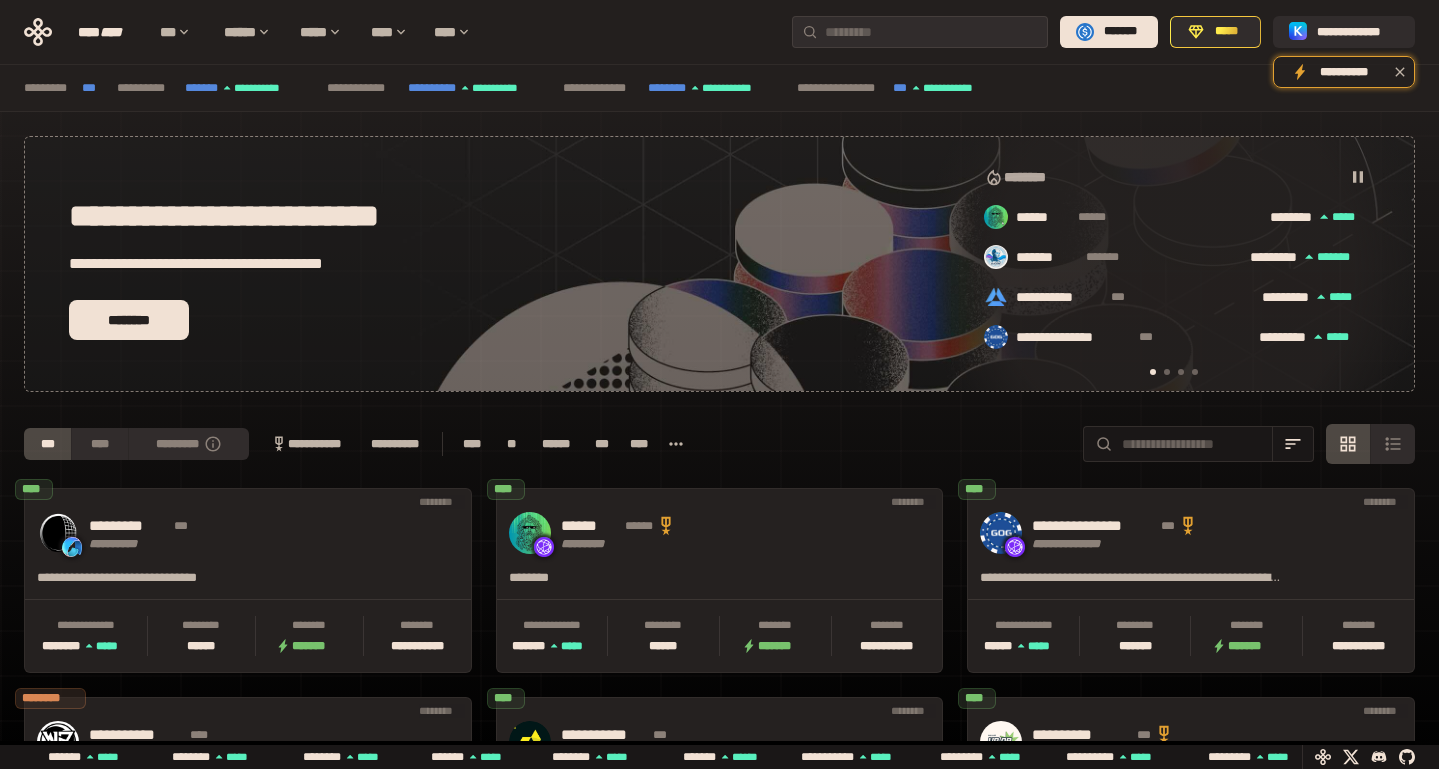 click 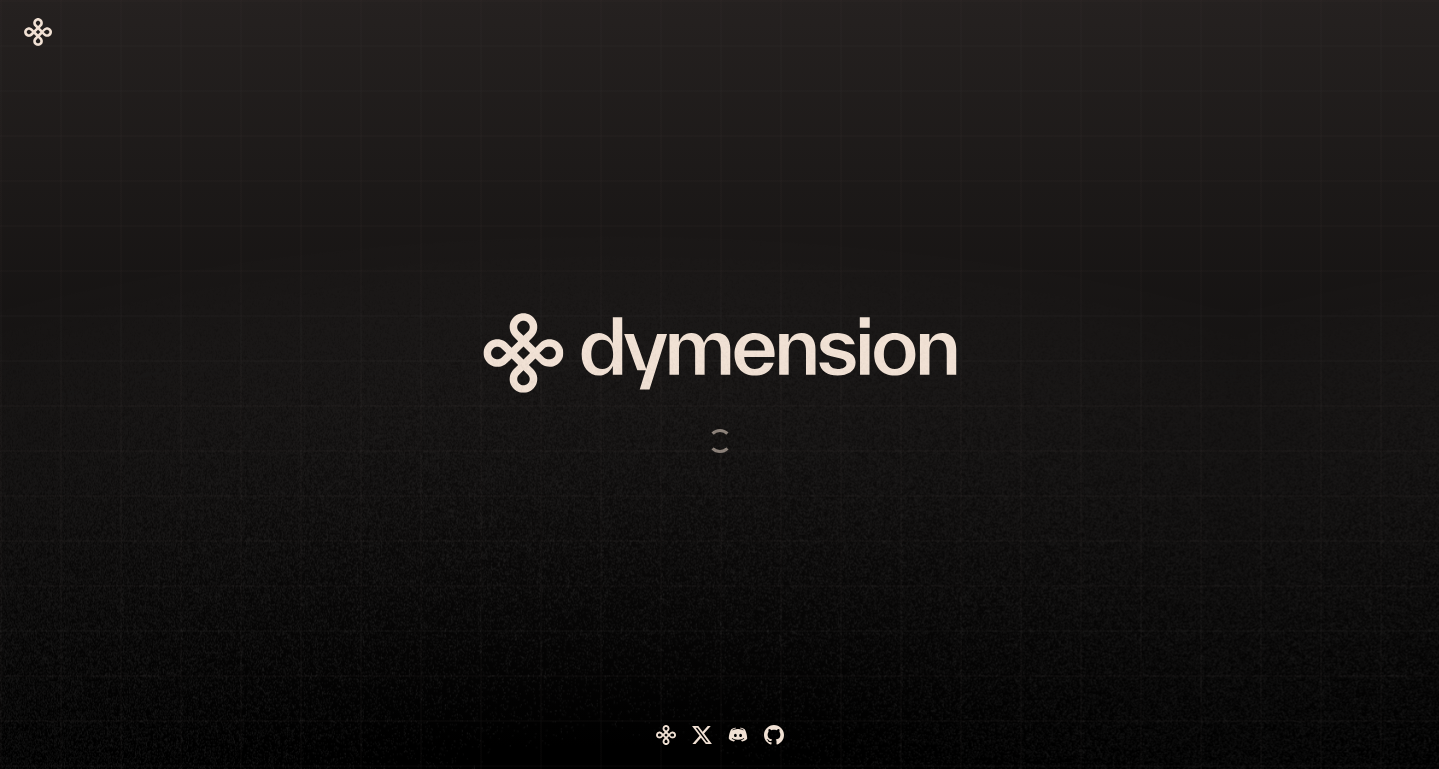 scroll, scrollTop: 0, scrollLeft: 0, axis: both 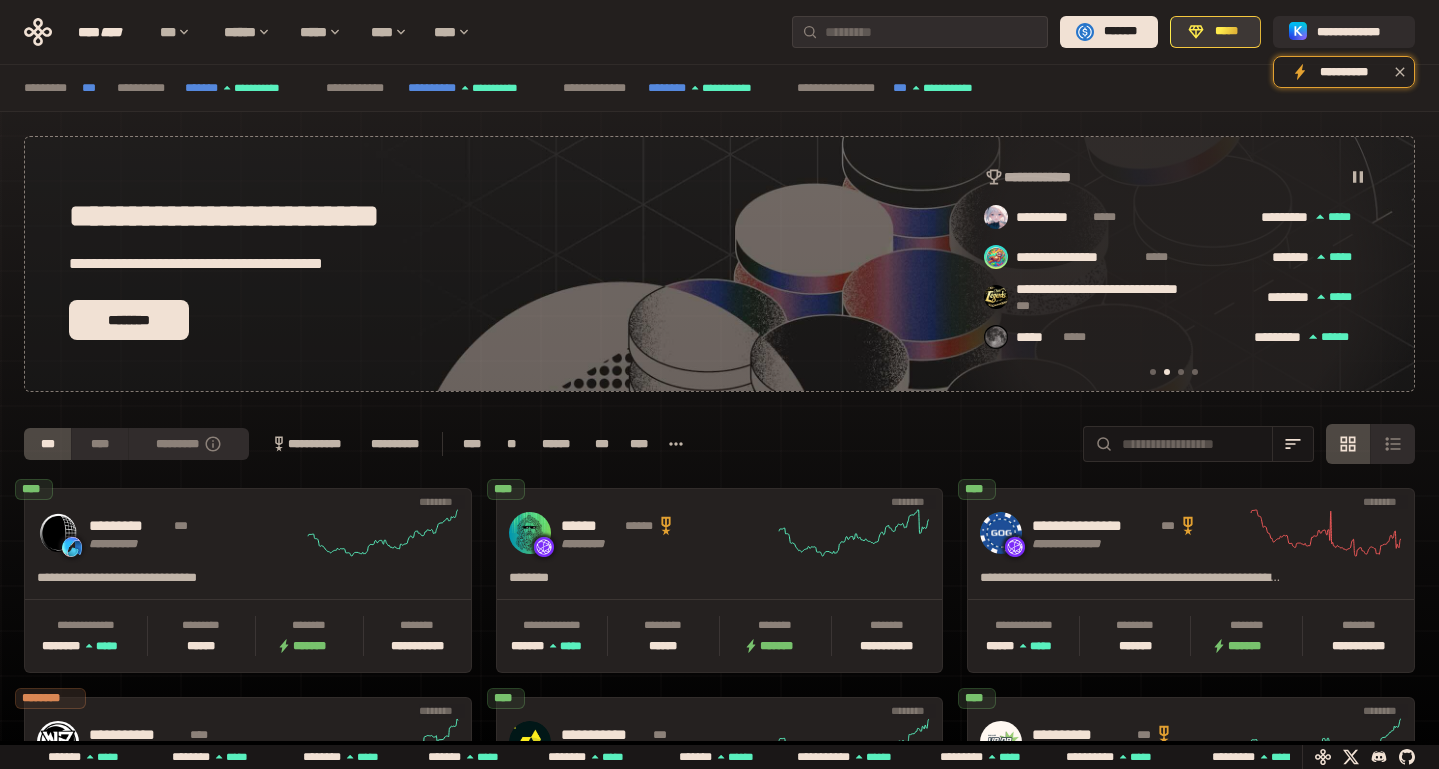 click on "*****" at bounding box center (1215, 32) 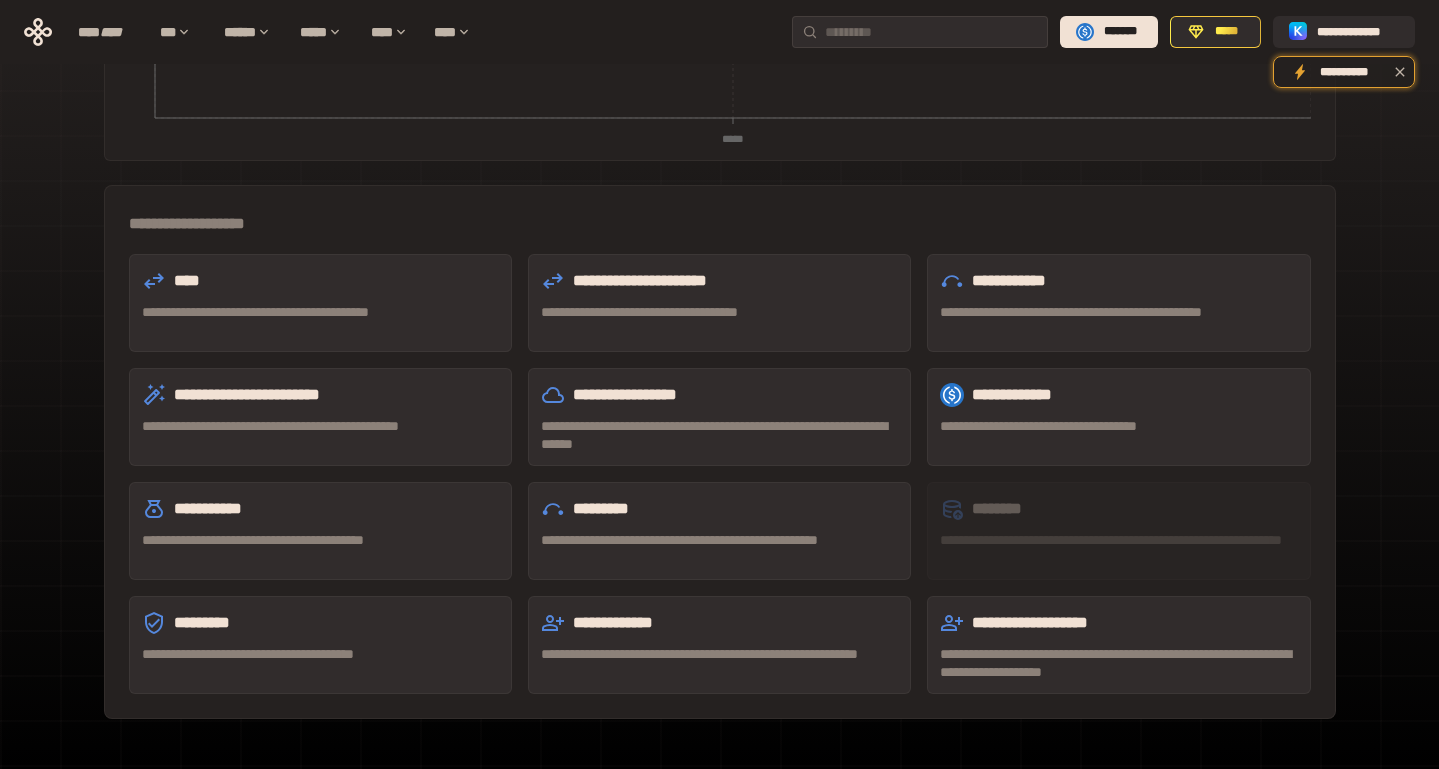 scroll, scrollTop: 408, scrollLeft: 0, axis: vertical 